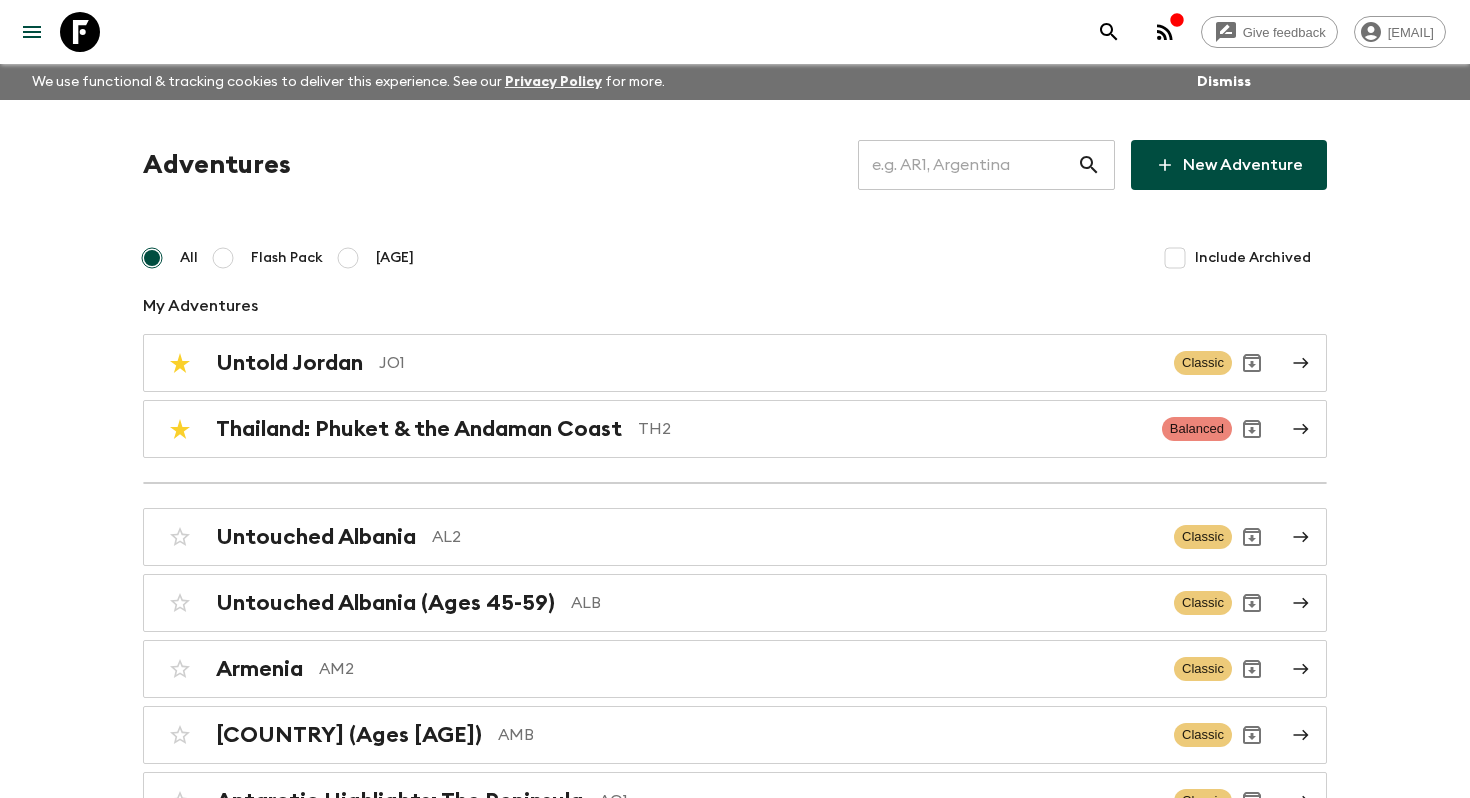 scroll, scrollTop: 2909, scrollLeft: 0, axis: vertical 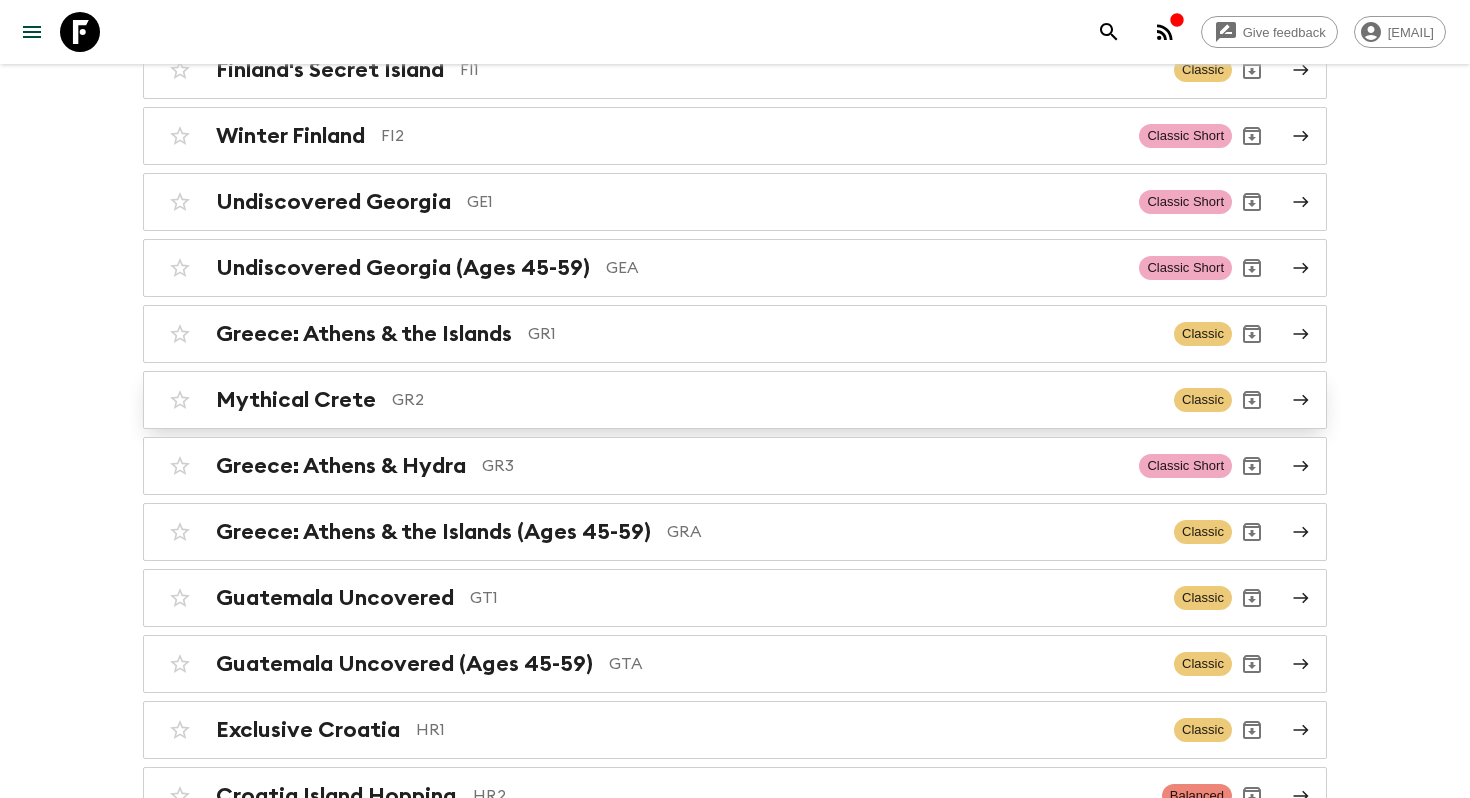 click on "GR2" at bounding box center (775, 400) 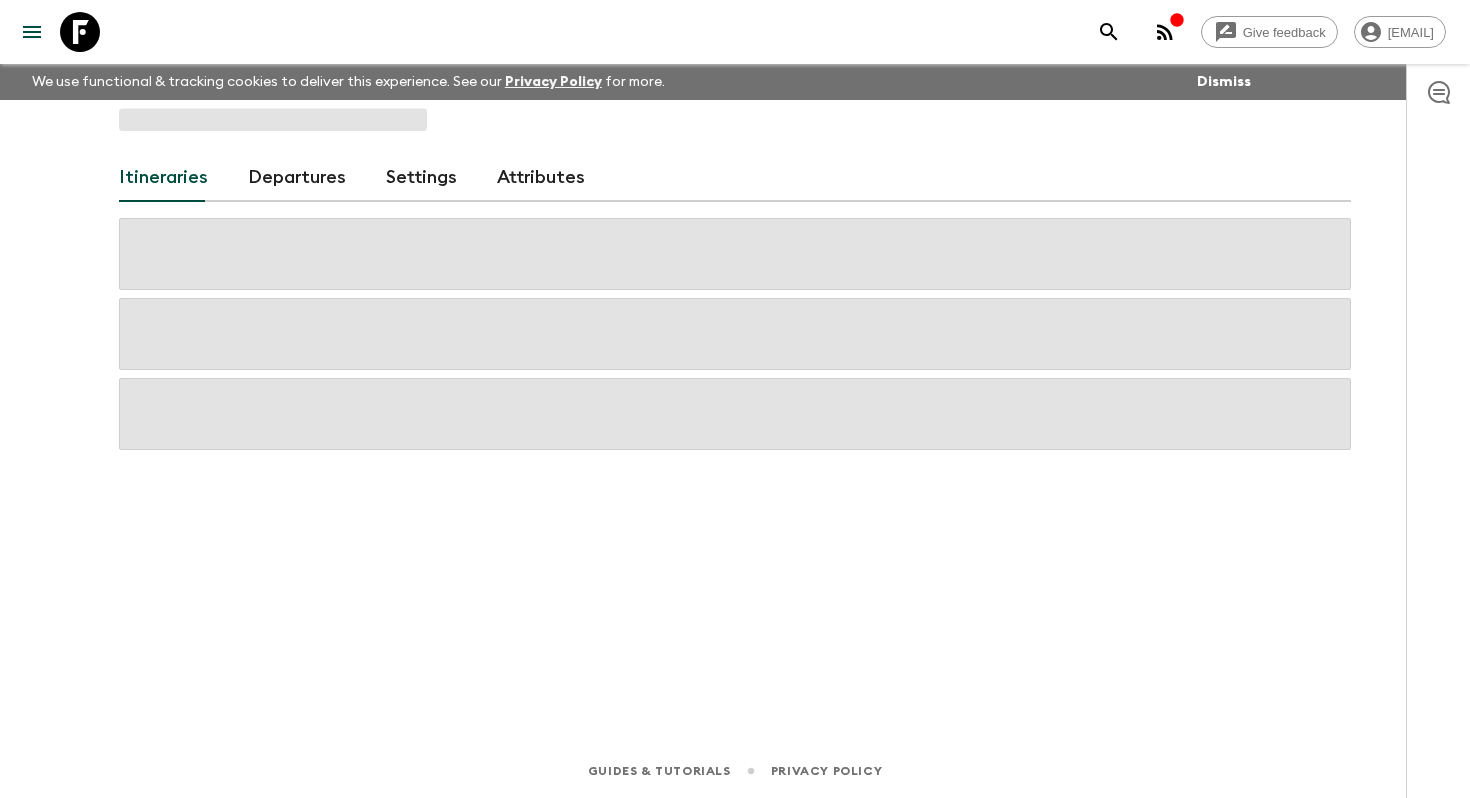 scroll, scrollTop: 0, scrollLeft: 0, axis: both 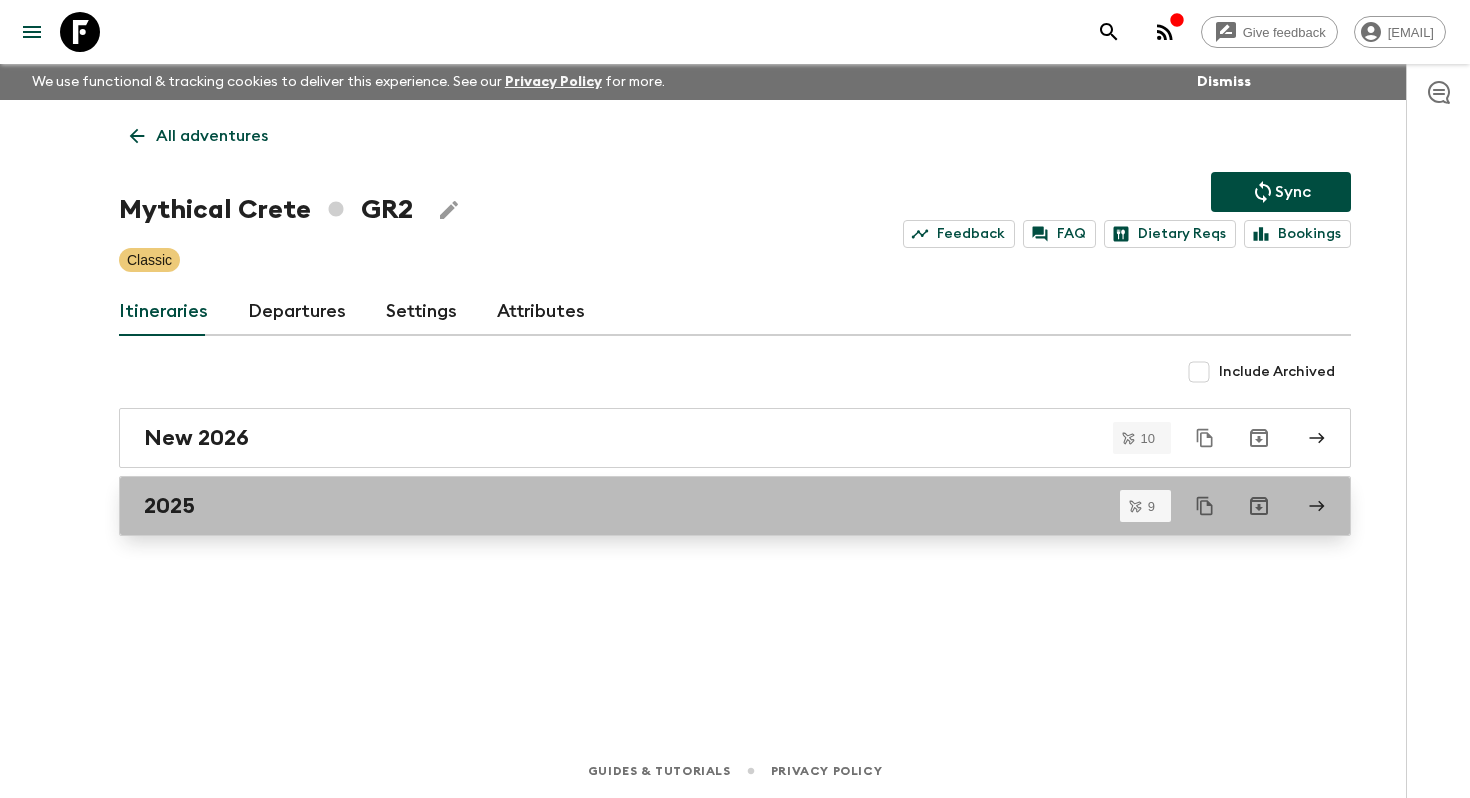 click on "2025" at bounding box center (716, 506) 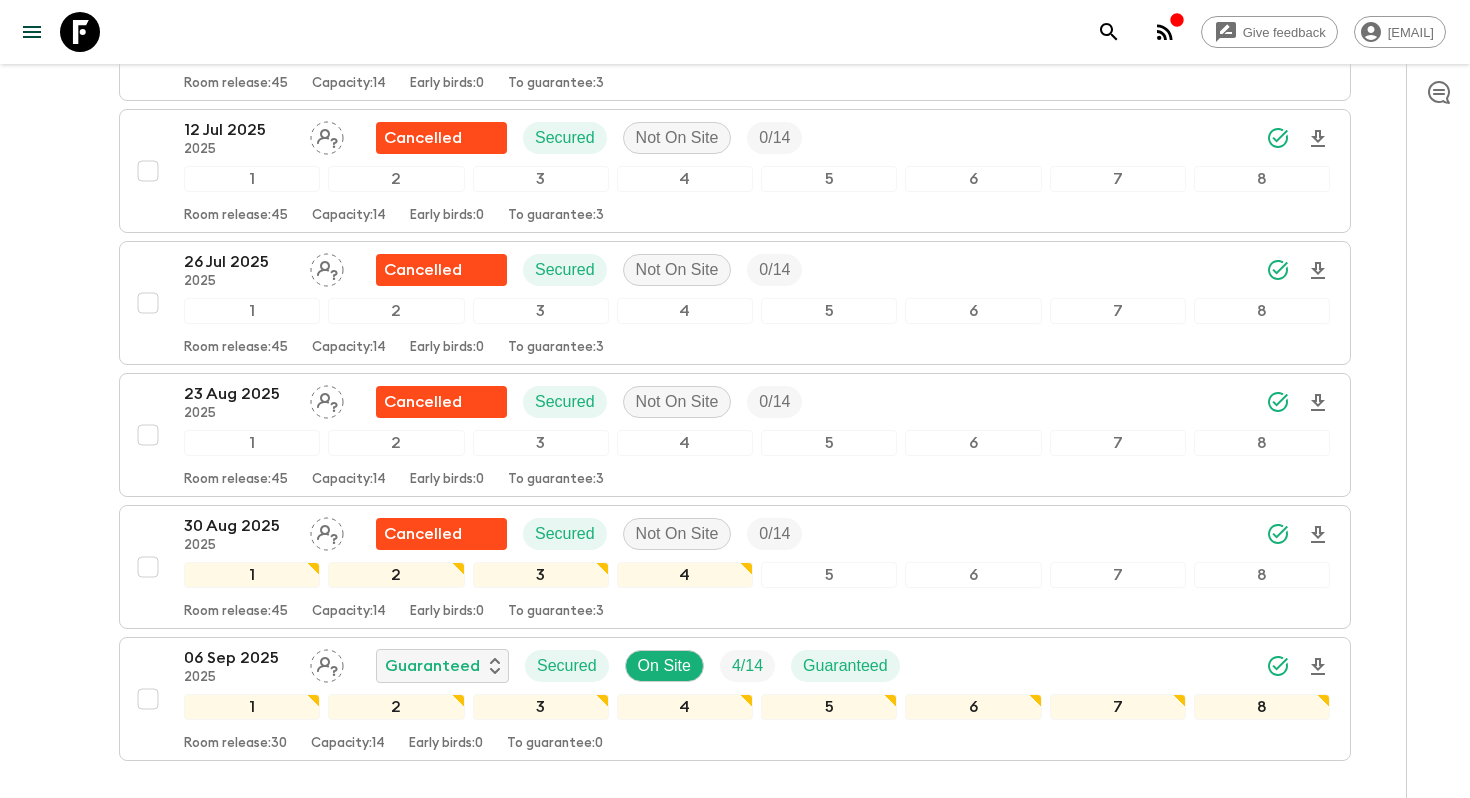 scroll, scrollTop: 933, scrollLeft: 0, axis: vertical 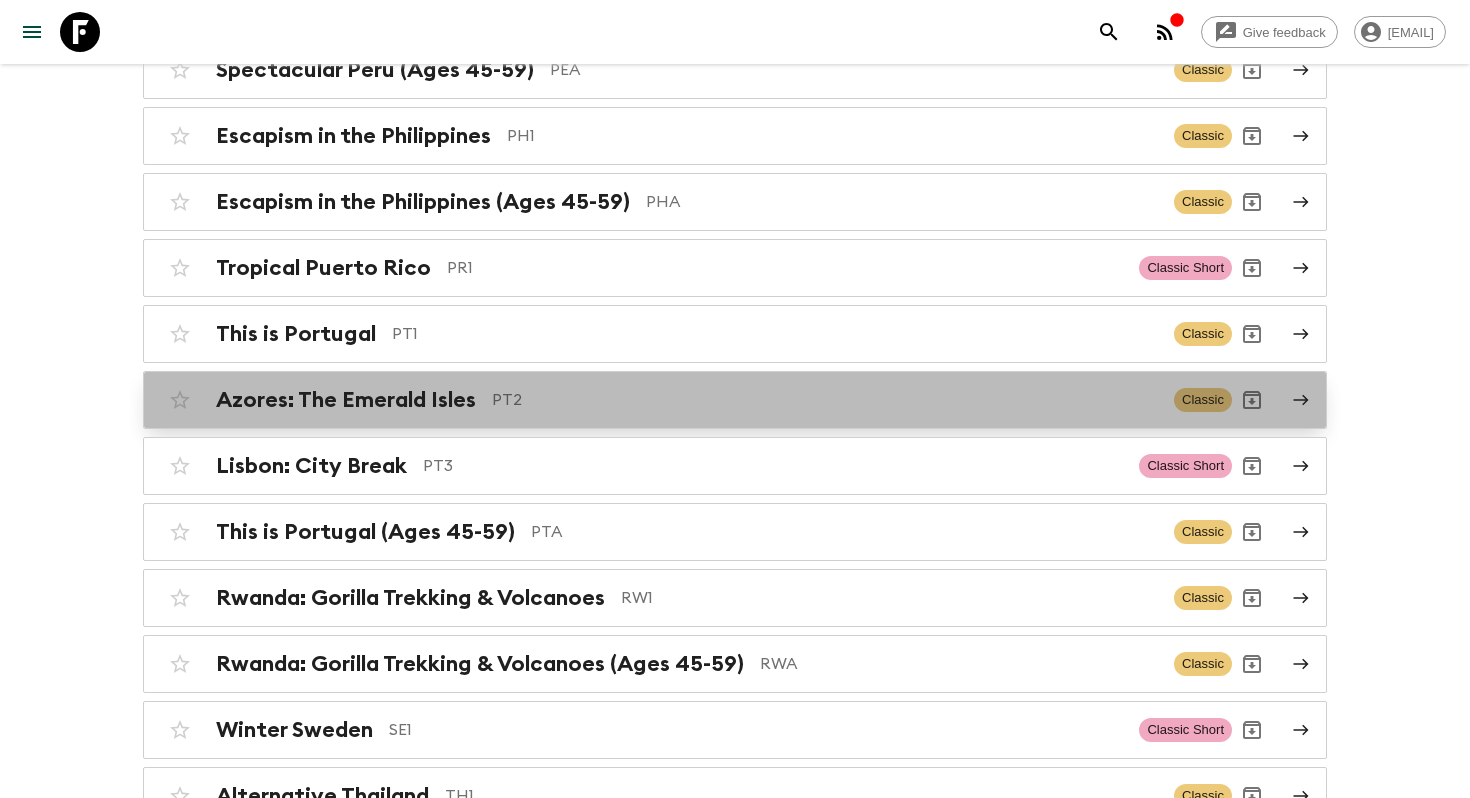 click on "PT2" at bounding box center [825, 400] 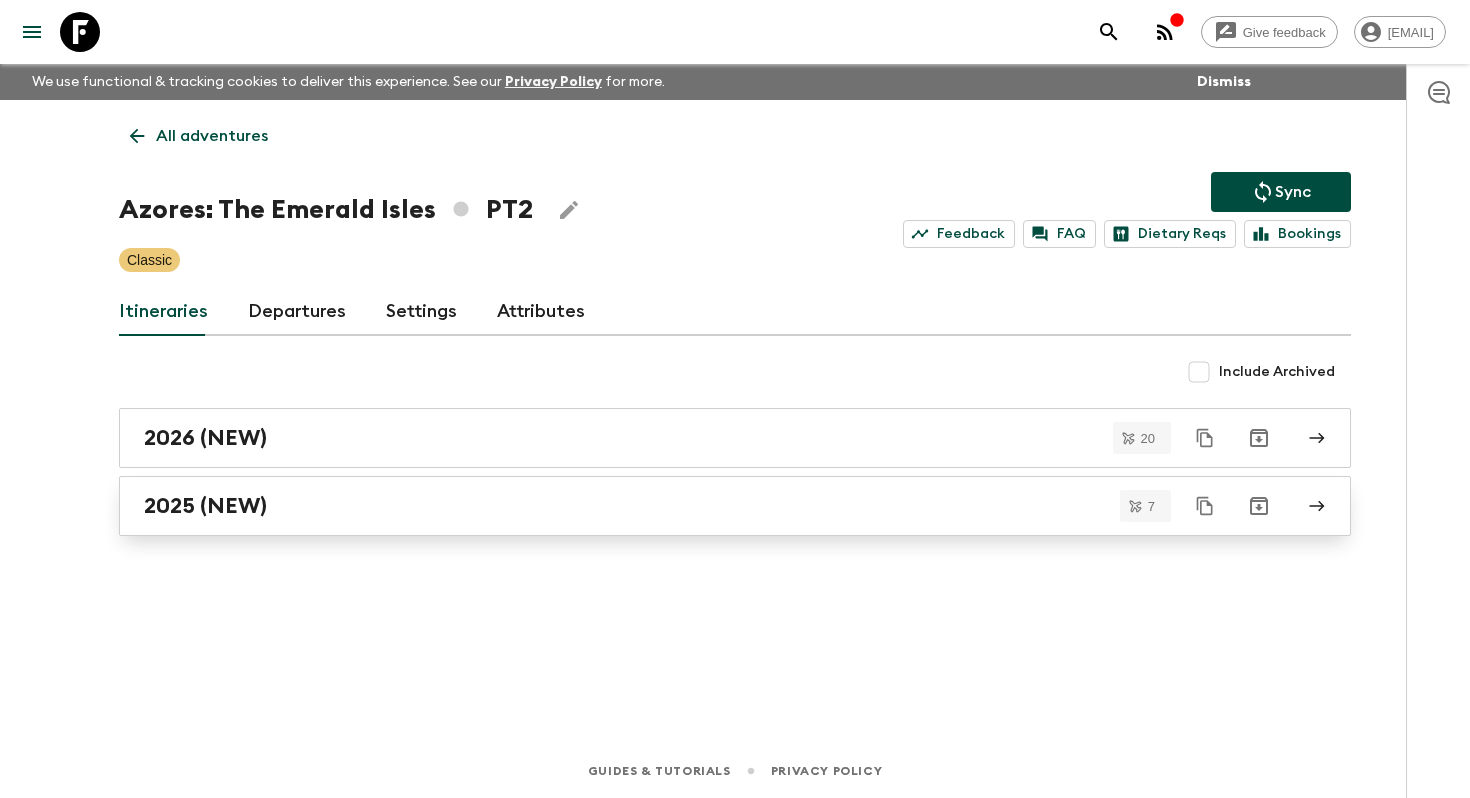 click on "2025 (NEW)" at bounding box center (735, 506) 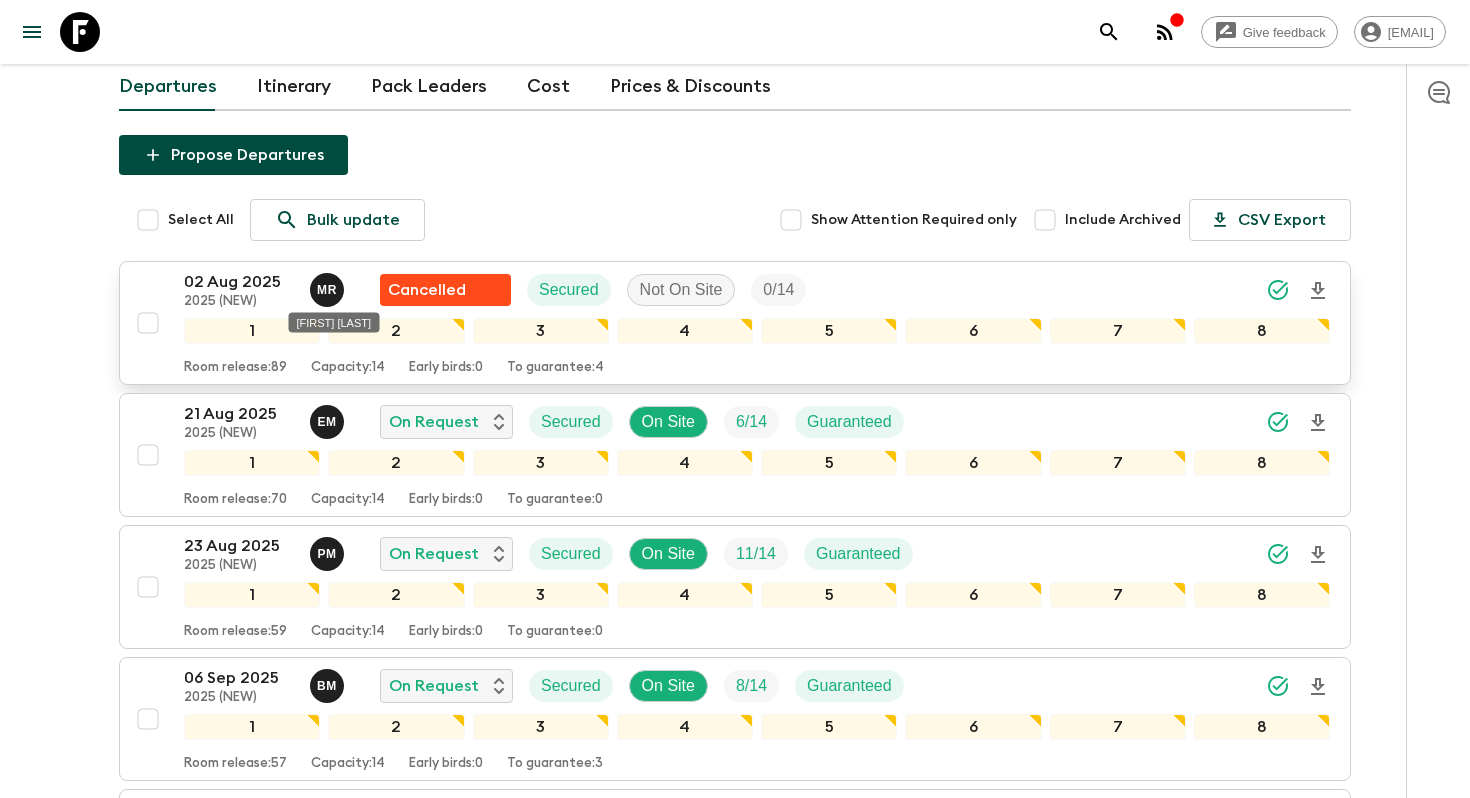 scroll, scrollTop: 183, scrollLeft: 0, axis: vertical 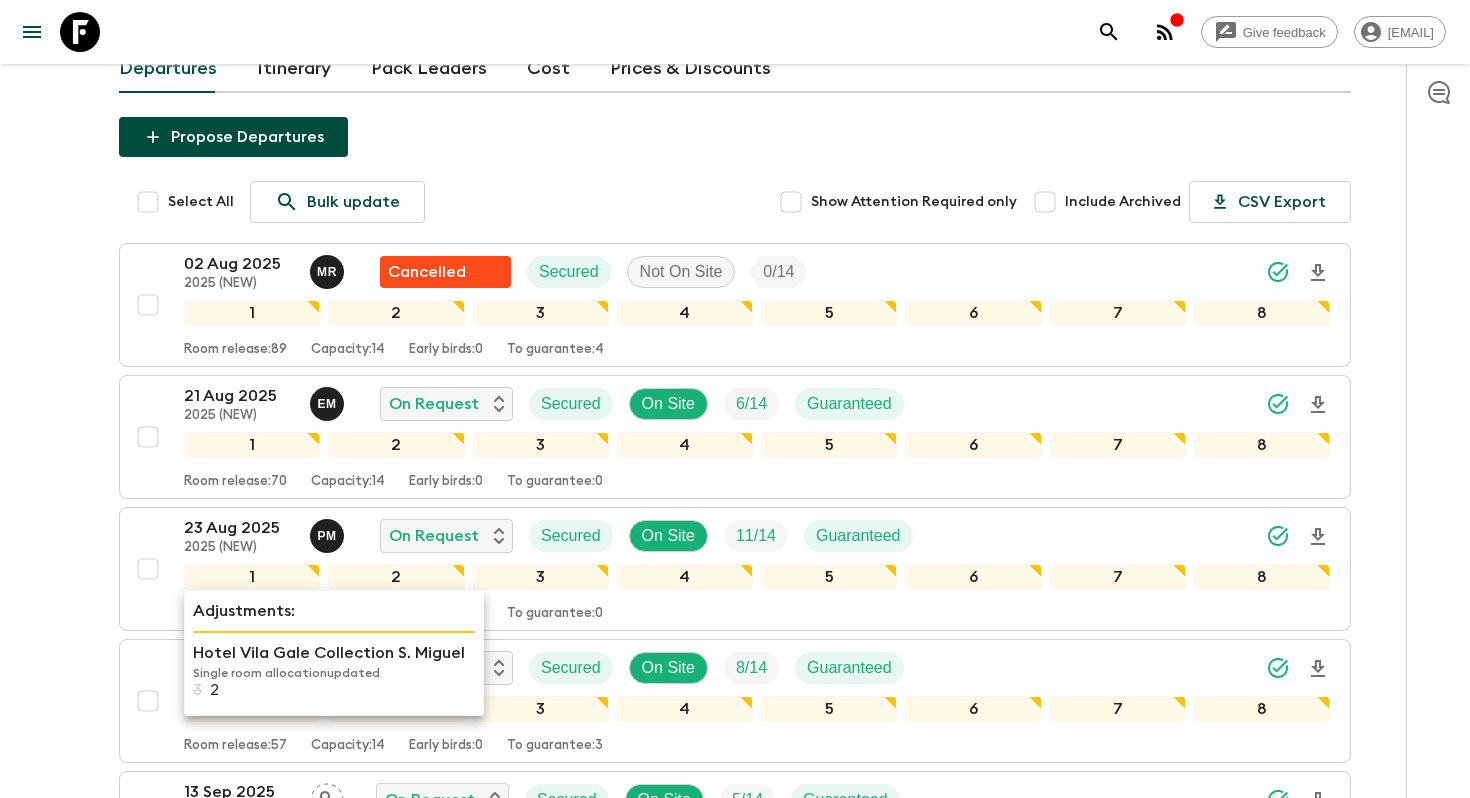 click on "Single room allocation  updated" at bounding box center (334, 673) 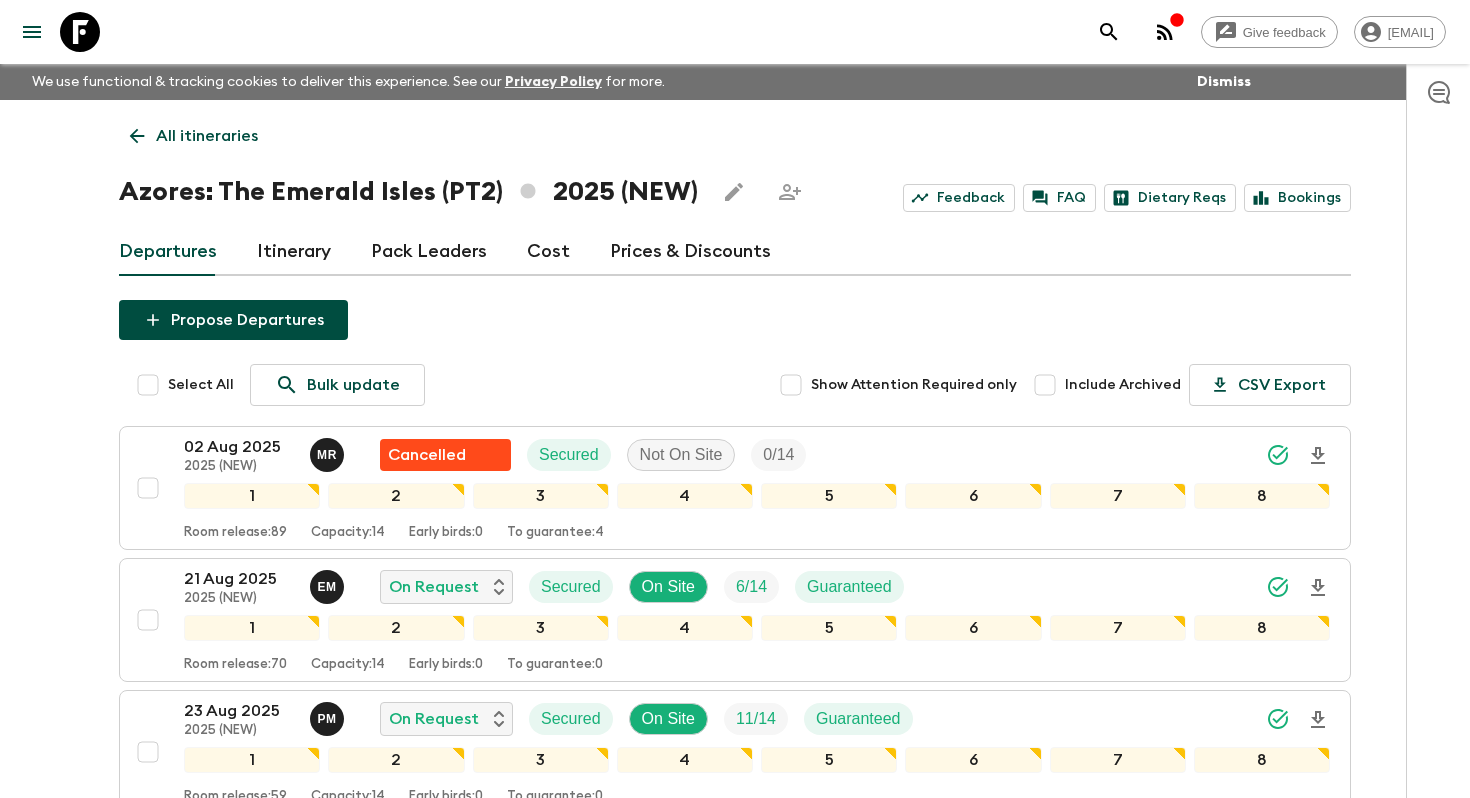 scroll, scrollTop: 407, scrollLeft: 0, axis: vertical 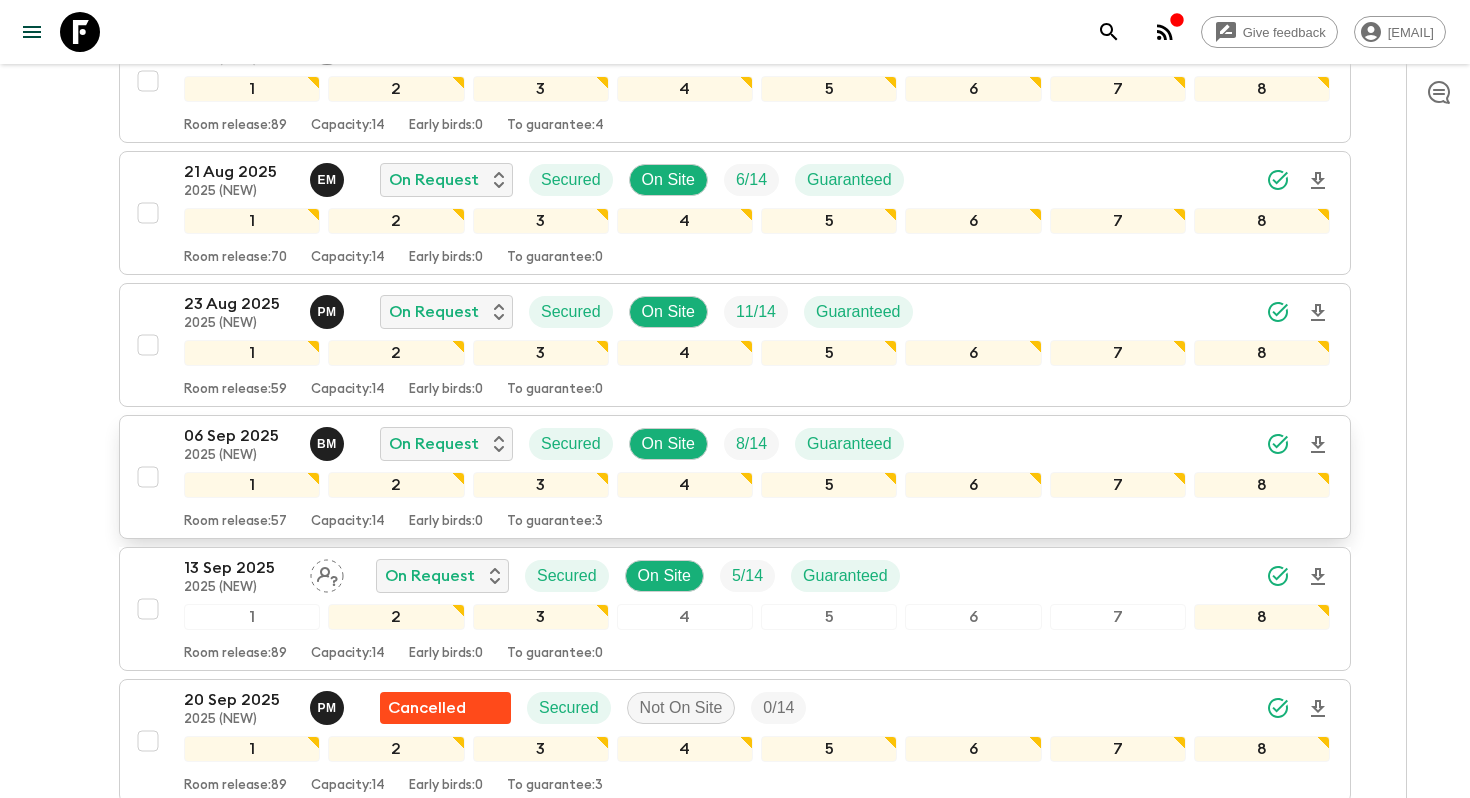 click on "06 Sep 2025" at bounding box center [239, 436] 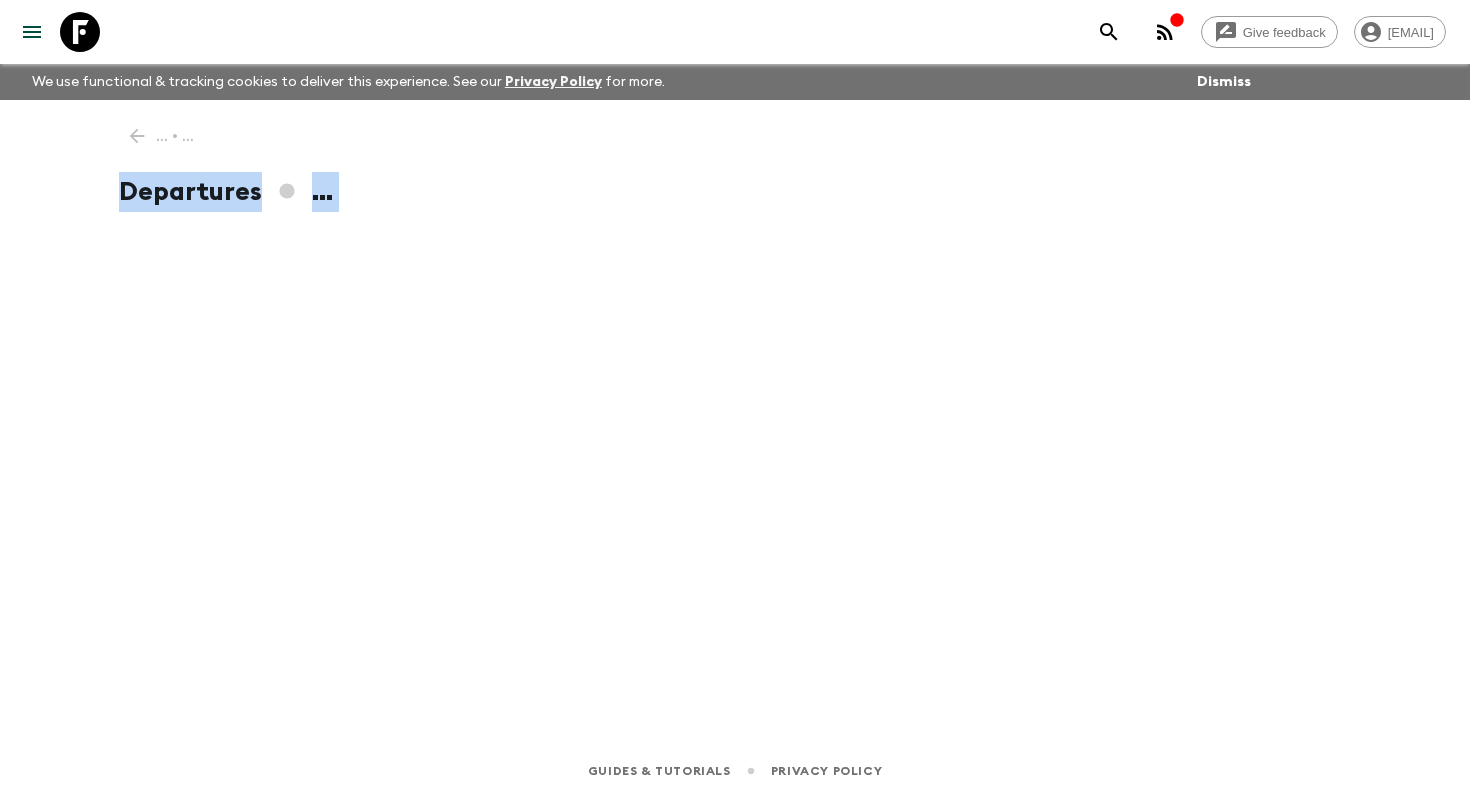 click on "... • ... Departures ..." at bounding box center [735, 394] 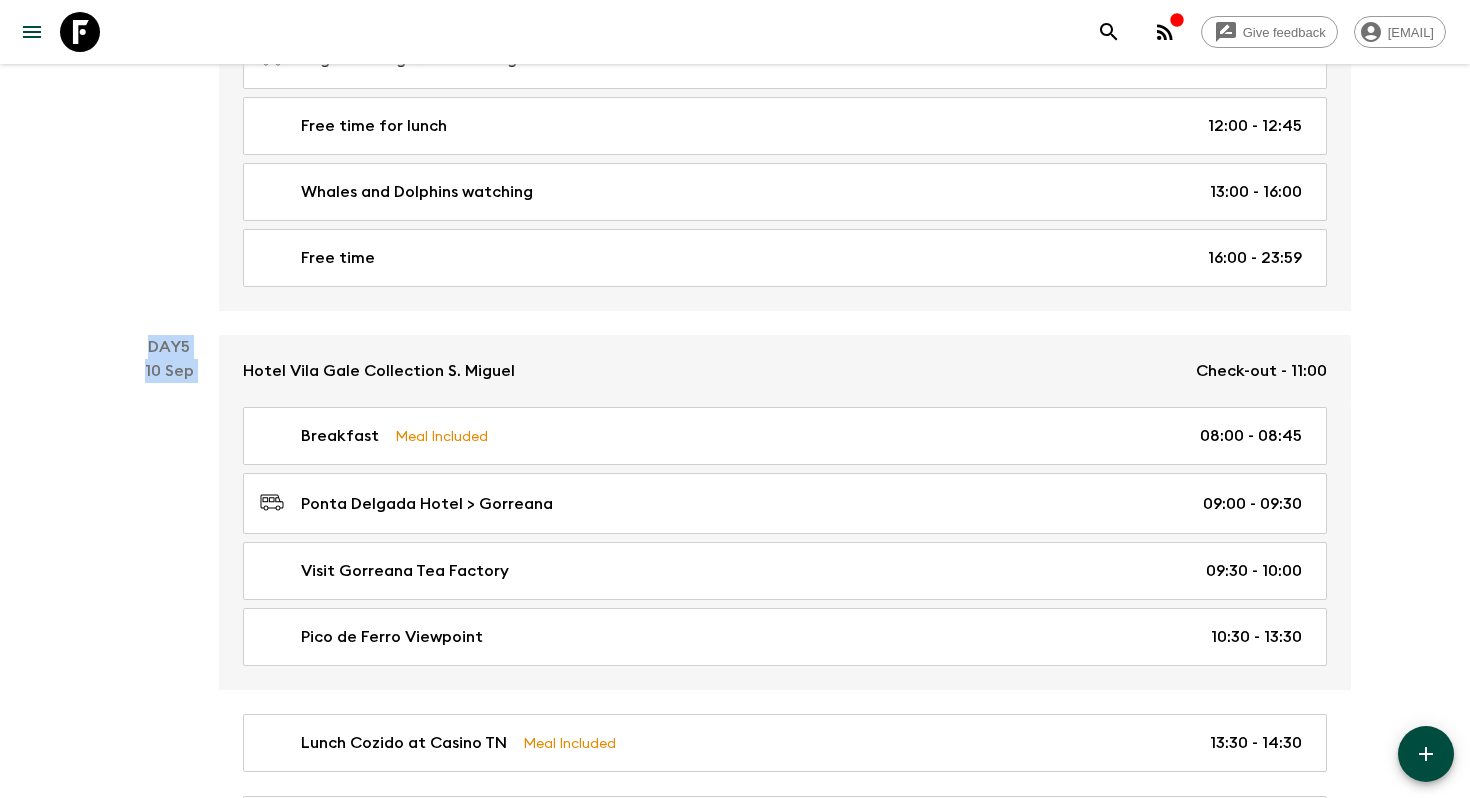 scroll, scrollTop: 2323, scrollLeft: 0, axis: vertical 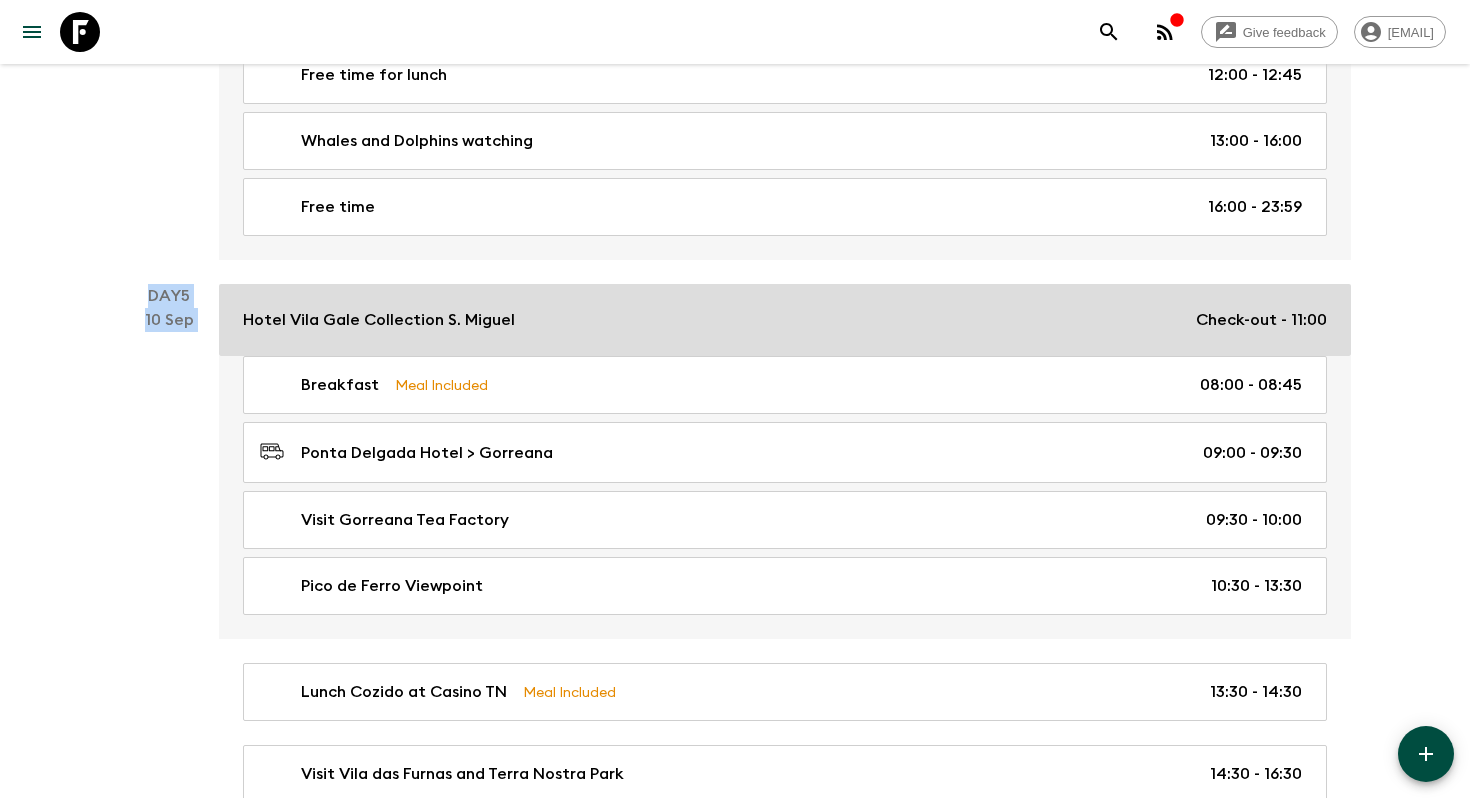 click on "Hotel Vila Gale Collection S. Miguel" at bounding box center (379, 320) 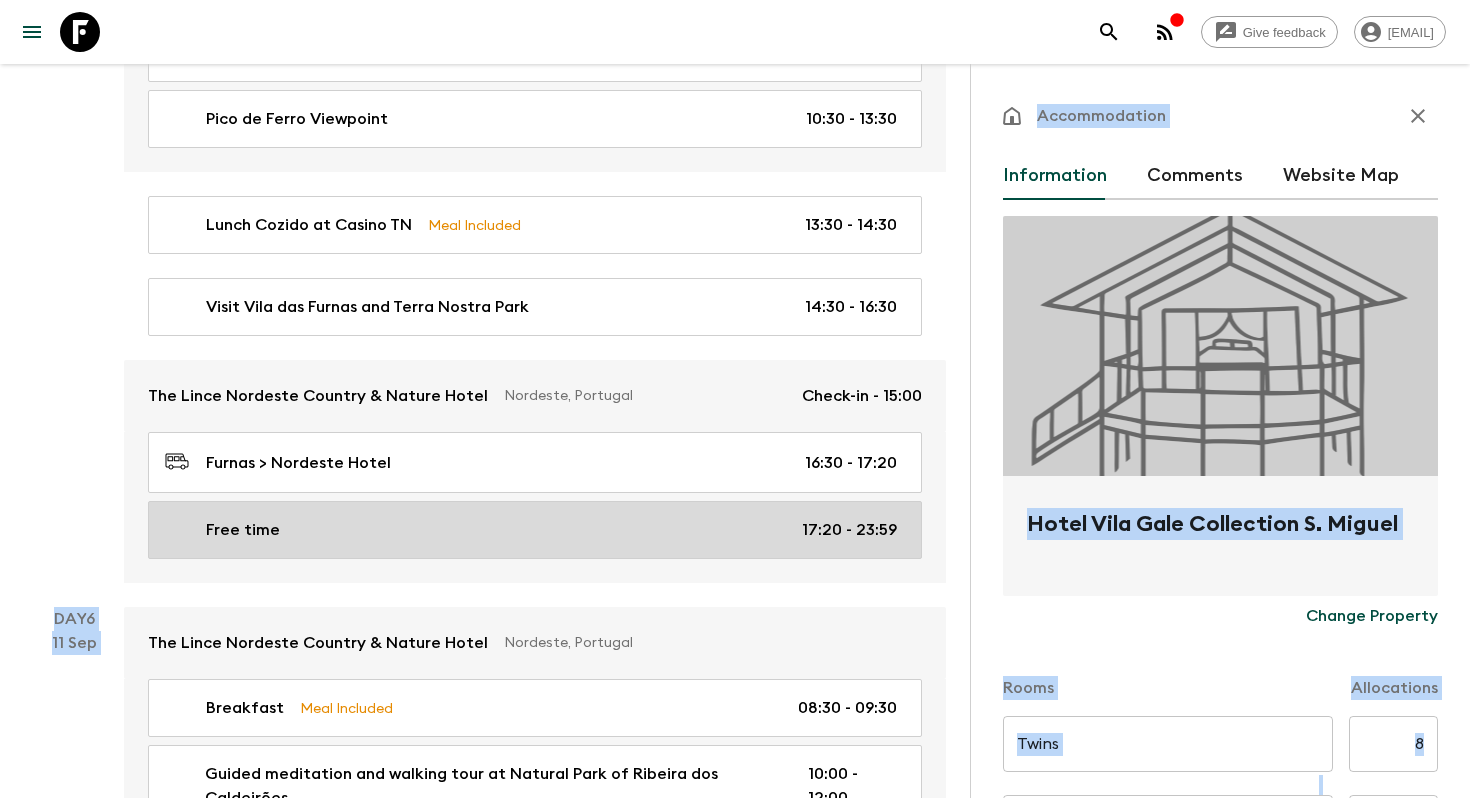 scroll, scrollTop: 2791, scrollLeft: 0, axis: vertical 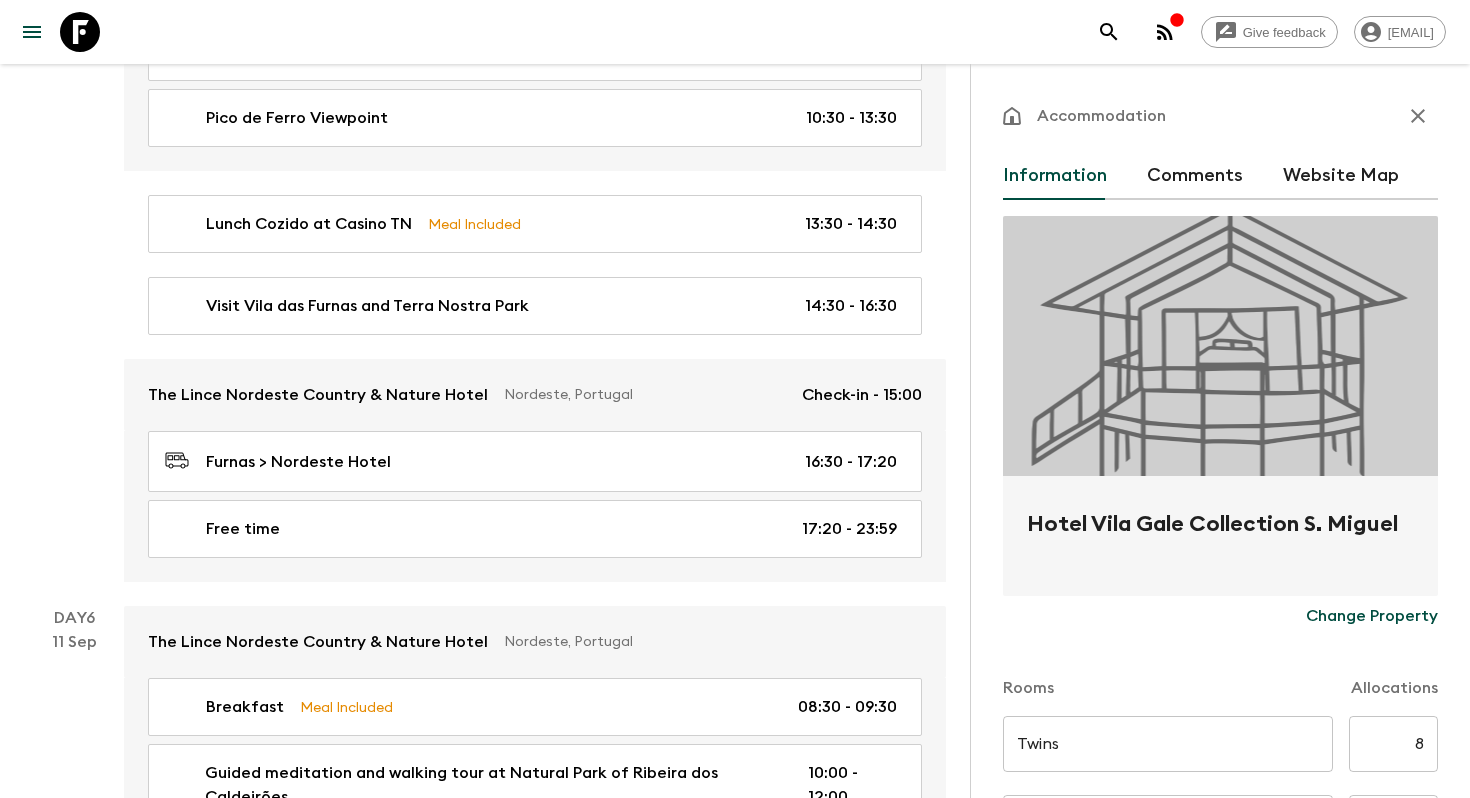 click on "Hotel Vila Gale Collection S. Miguel" at bounding box center (1220, 540) 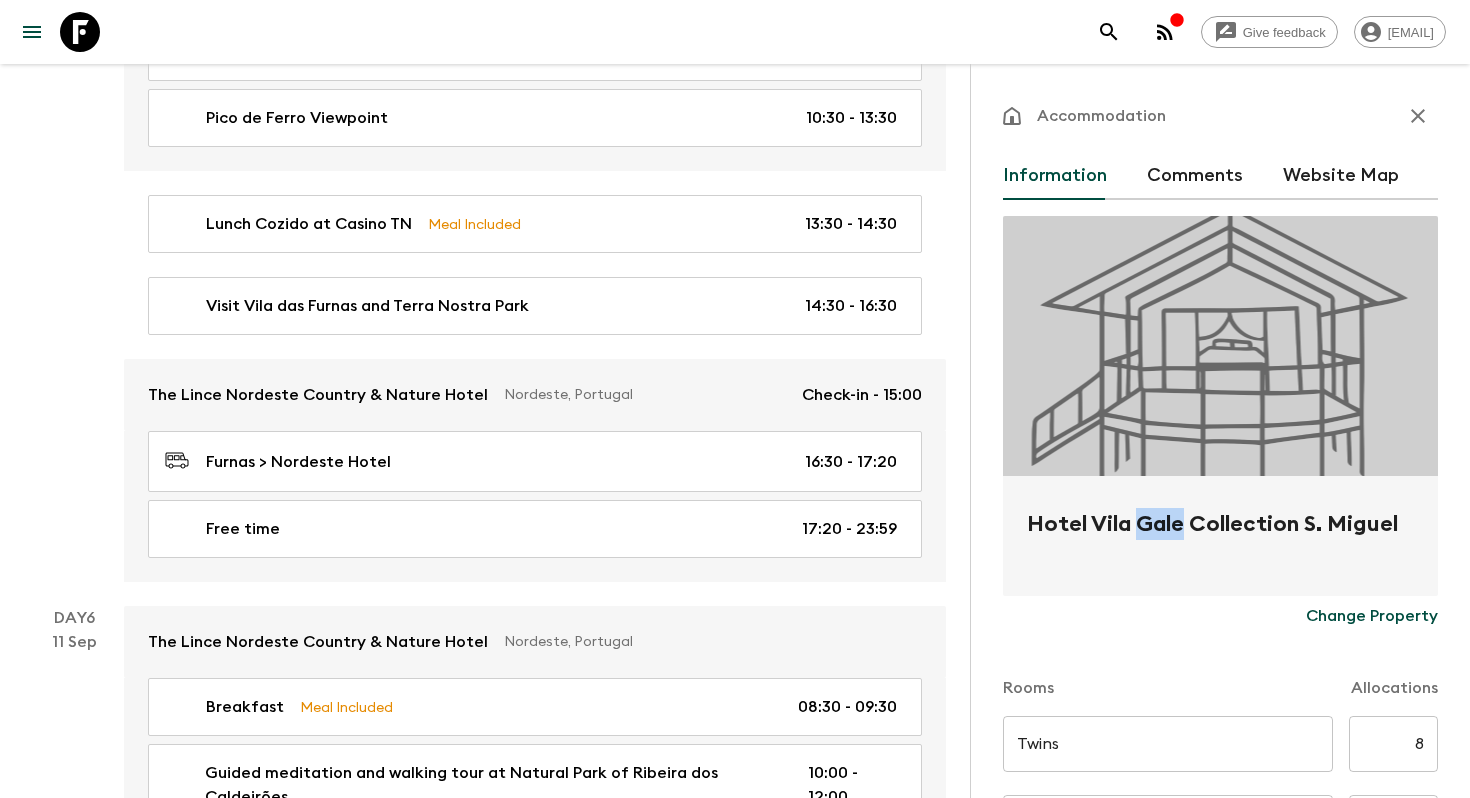 click on "Hotel Vila Gale Collection S. Miguel" at bounding box center (1220, 540) 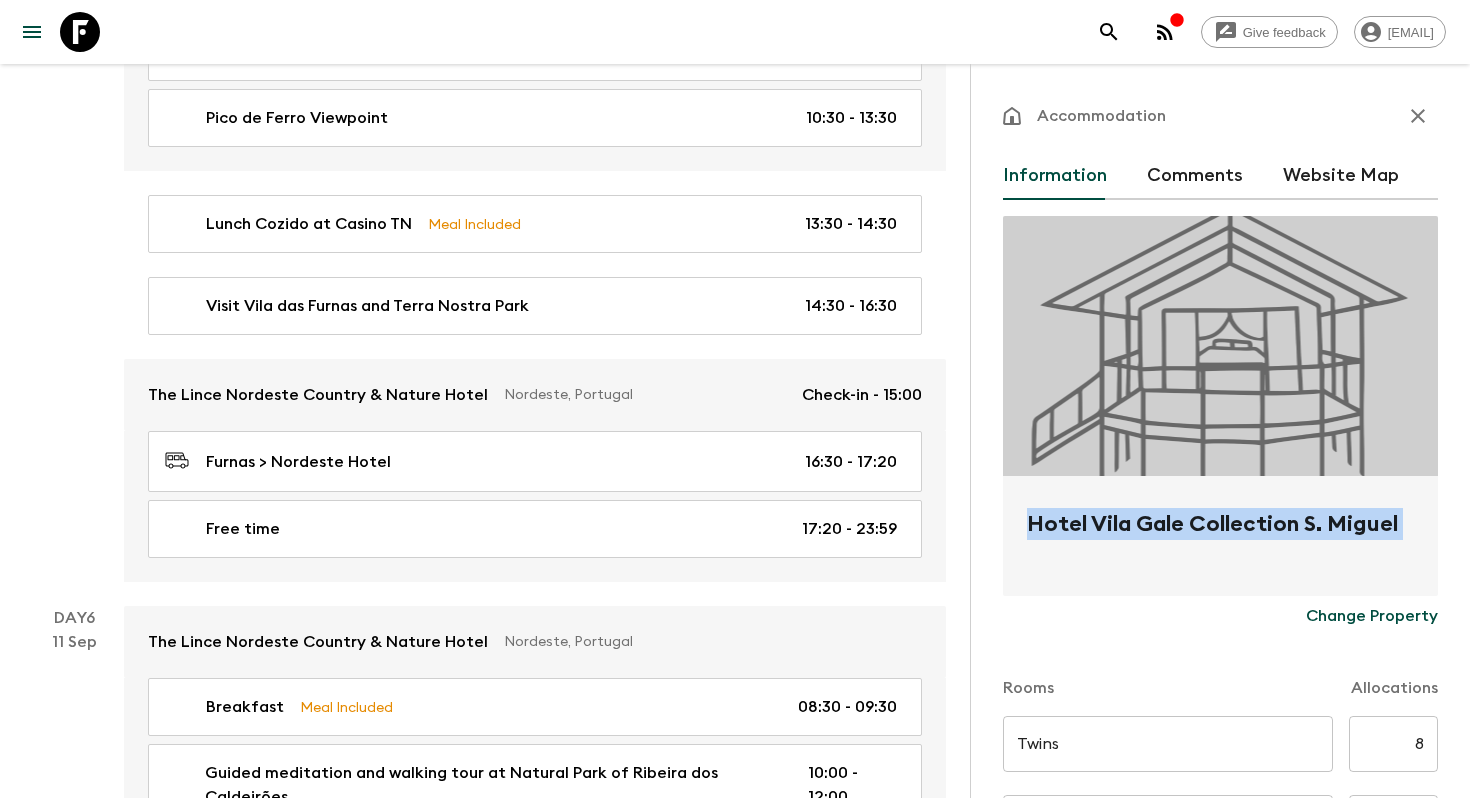 click on "Hotel Vila Gale Collection S. Miguel" at bounding box center [1220, 540] 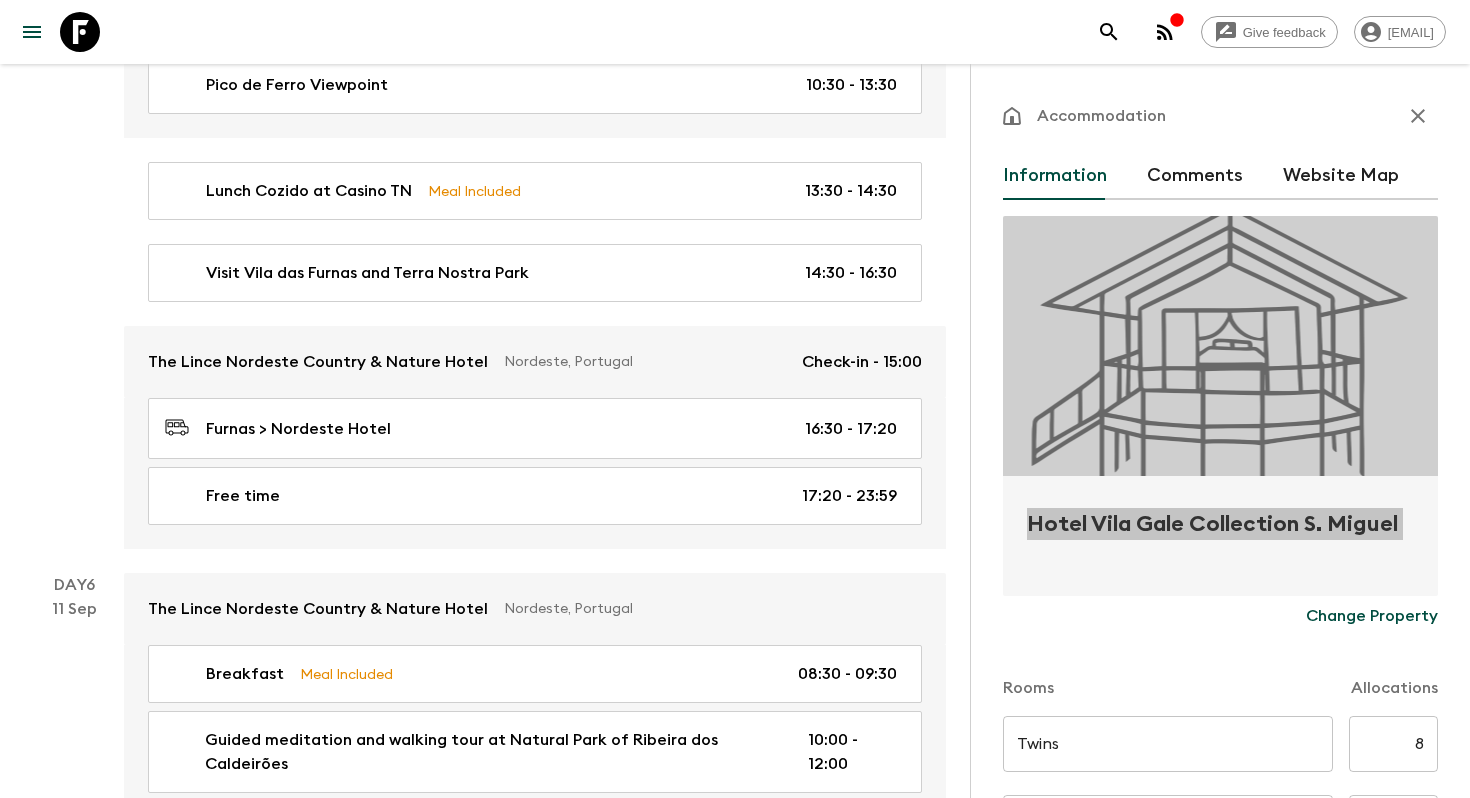 scroll, scrollTop: 2844, scrollLeft: 0, axis: vertical 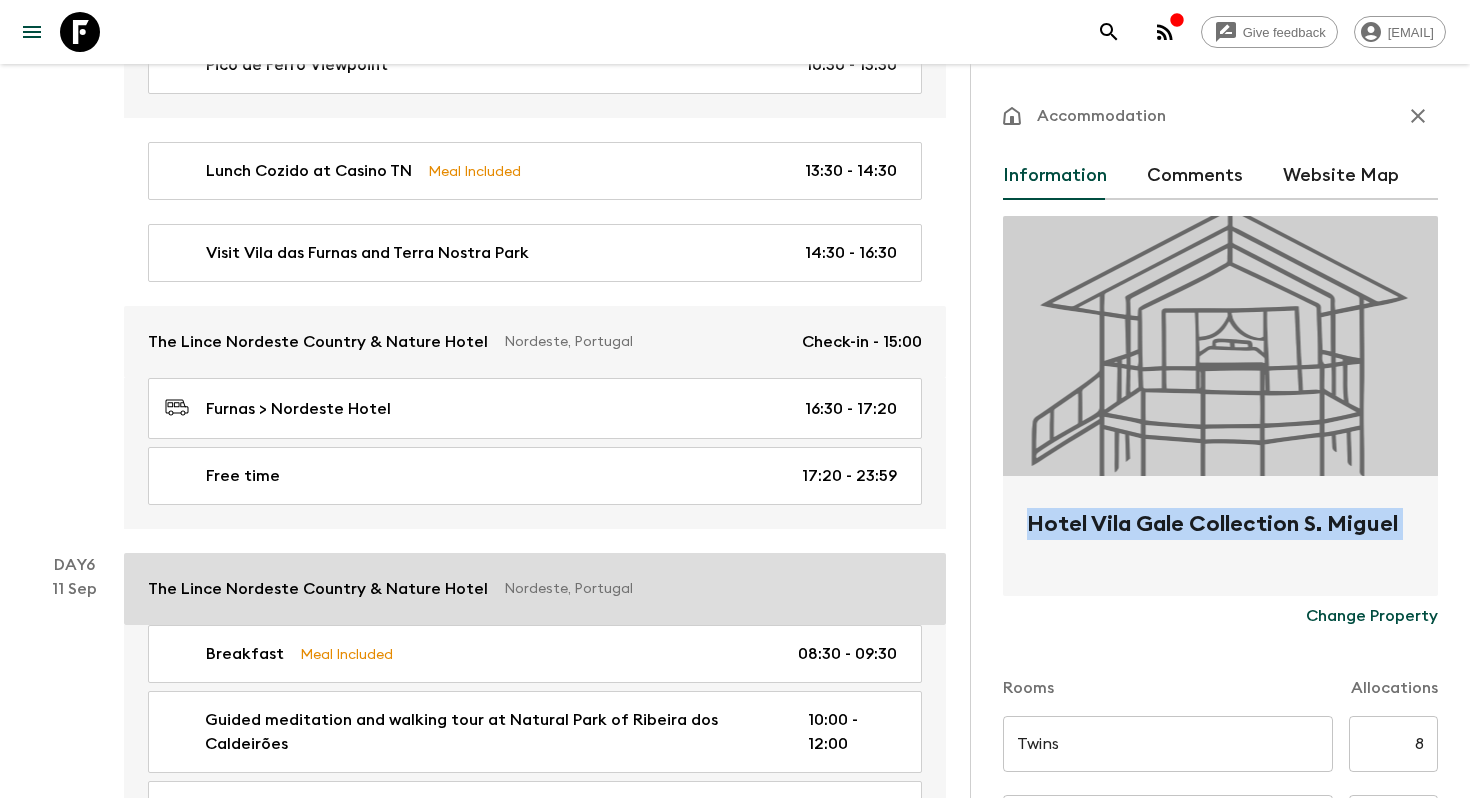 click on "The Lince Nordeste Country & Nature Hotel" at bounding box center [318, 589] 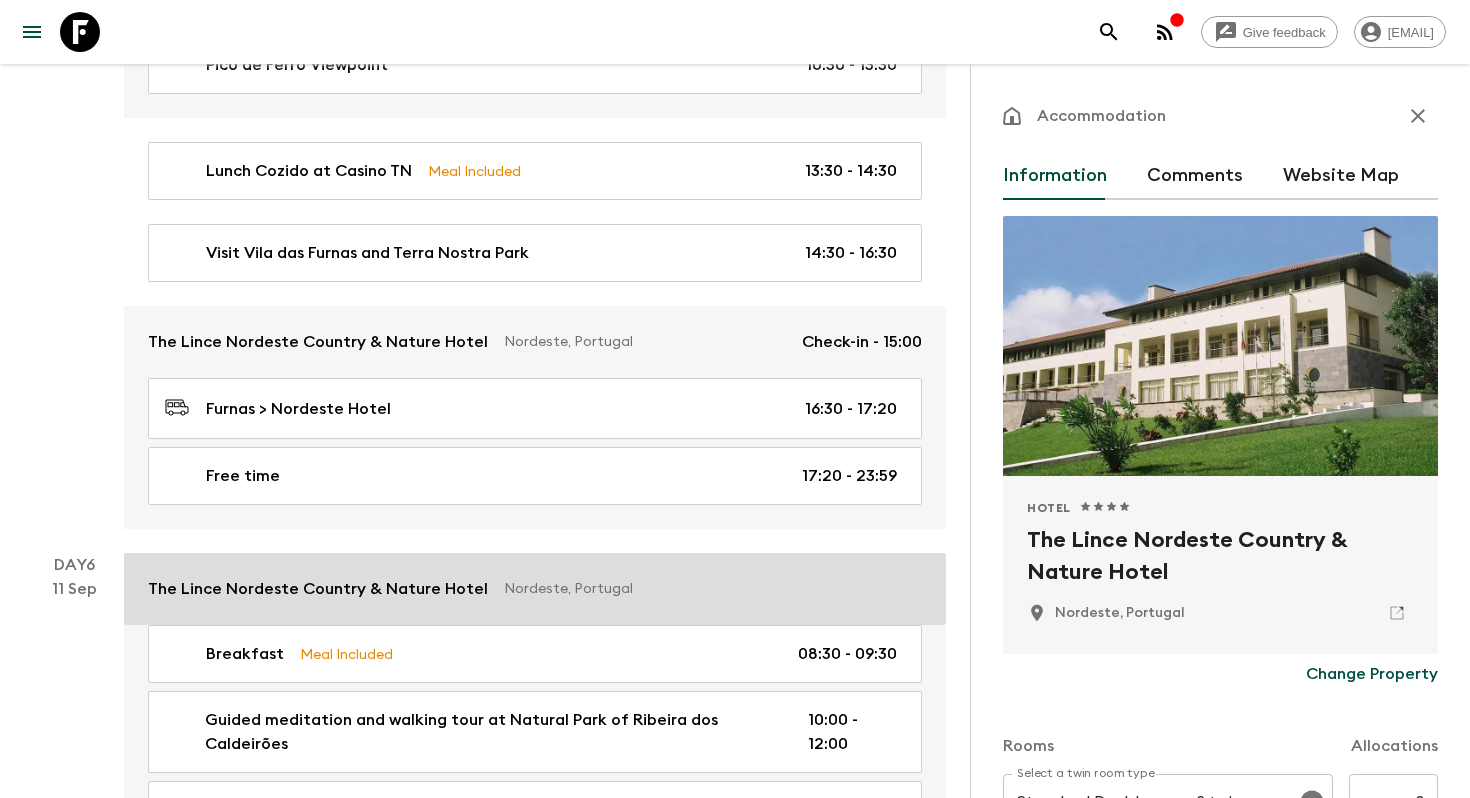 click on "The Lince Nordeste Country & Nature Hotel" at bounding box center (1220, 556) 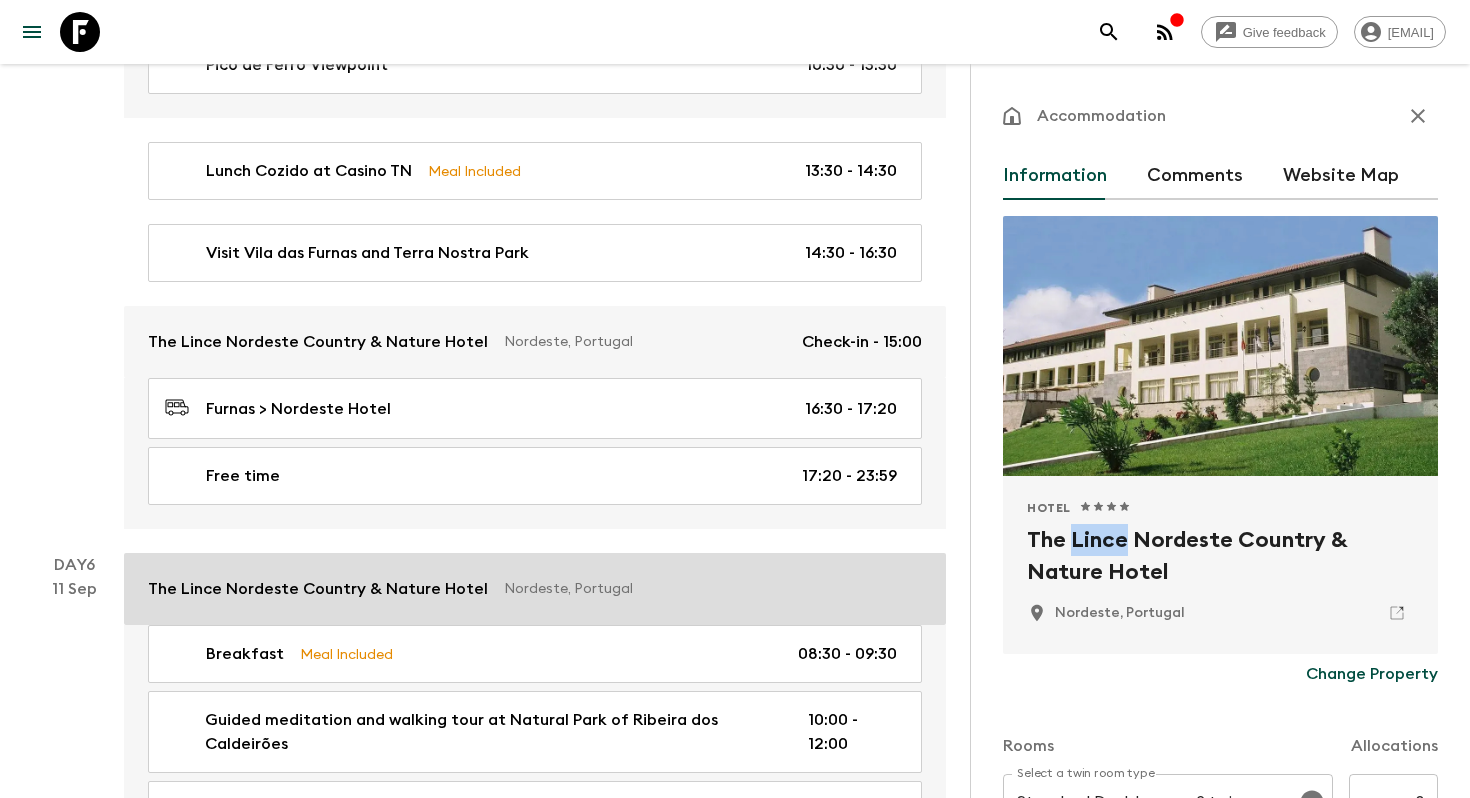 click on "The Lince Nordeste Country & Nature Hotel" at bounding box center [1220, 556] 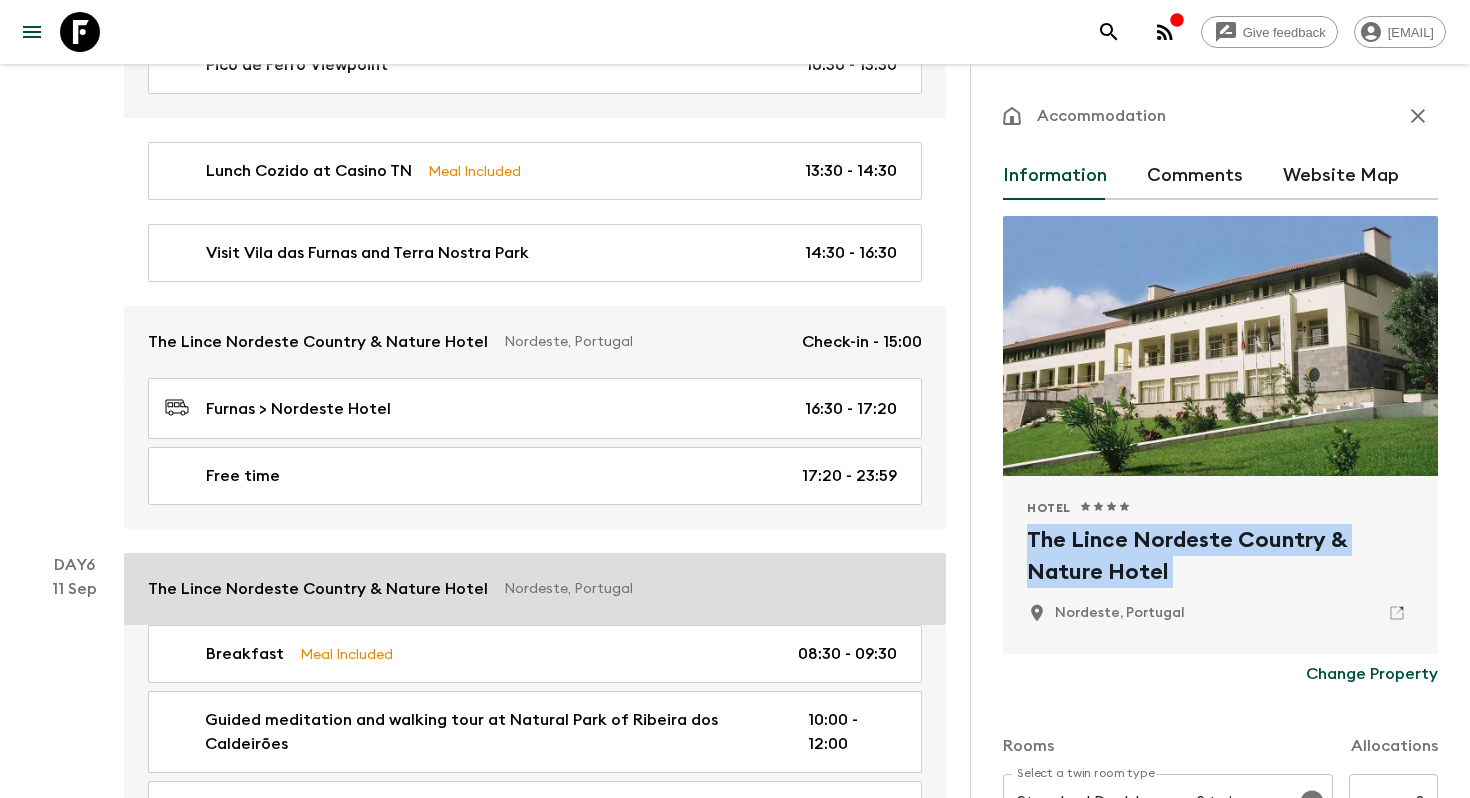 click on "The Lince Nordeste Country & Nature Hotel" at bounding box center (1220, 556) 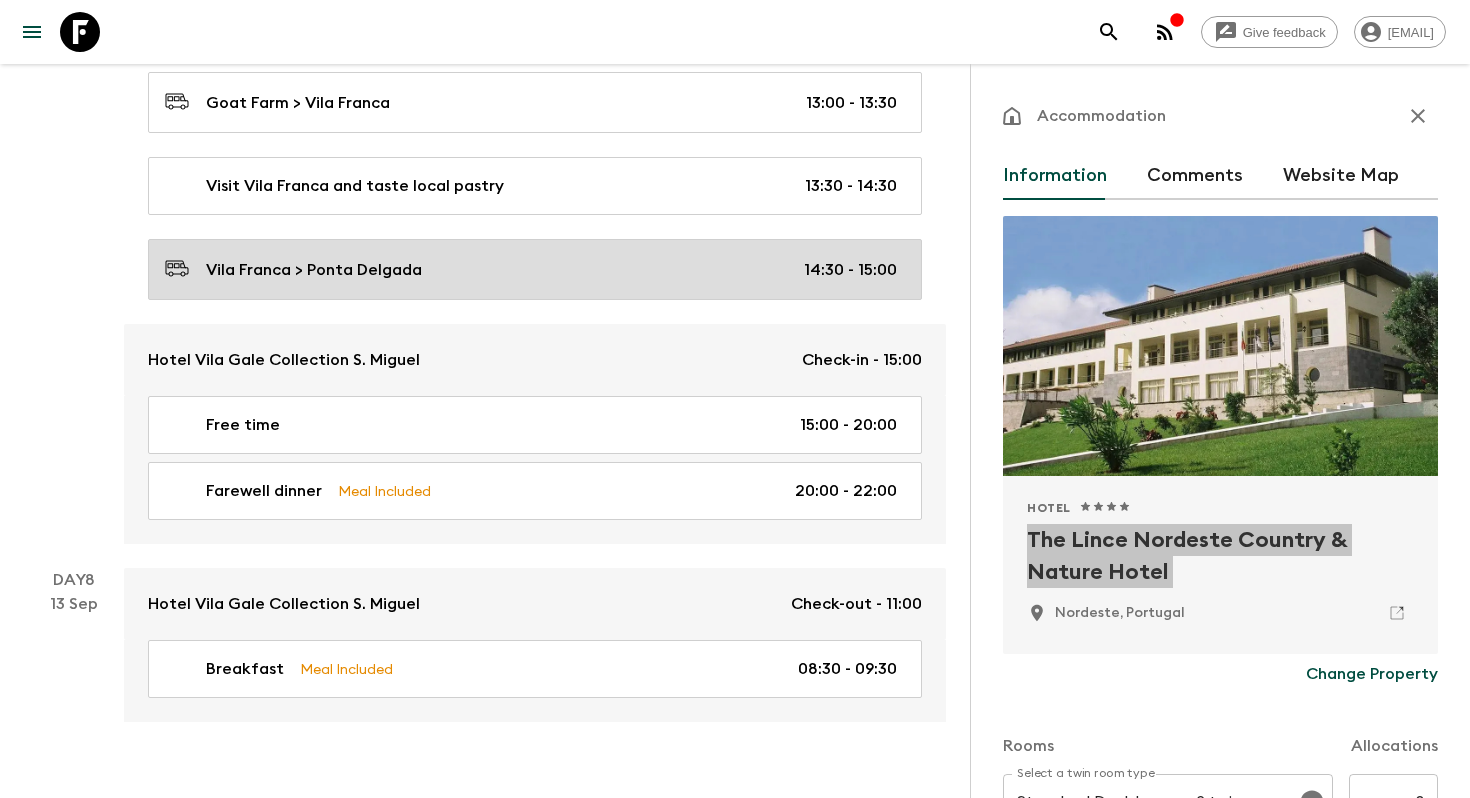 scroll, scrollTop: 4201, scrollLeft: 0, axis: vertical 